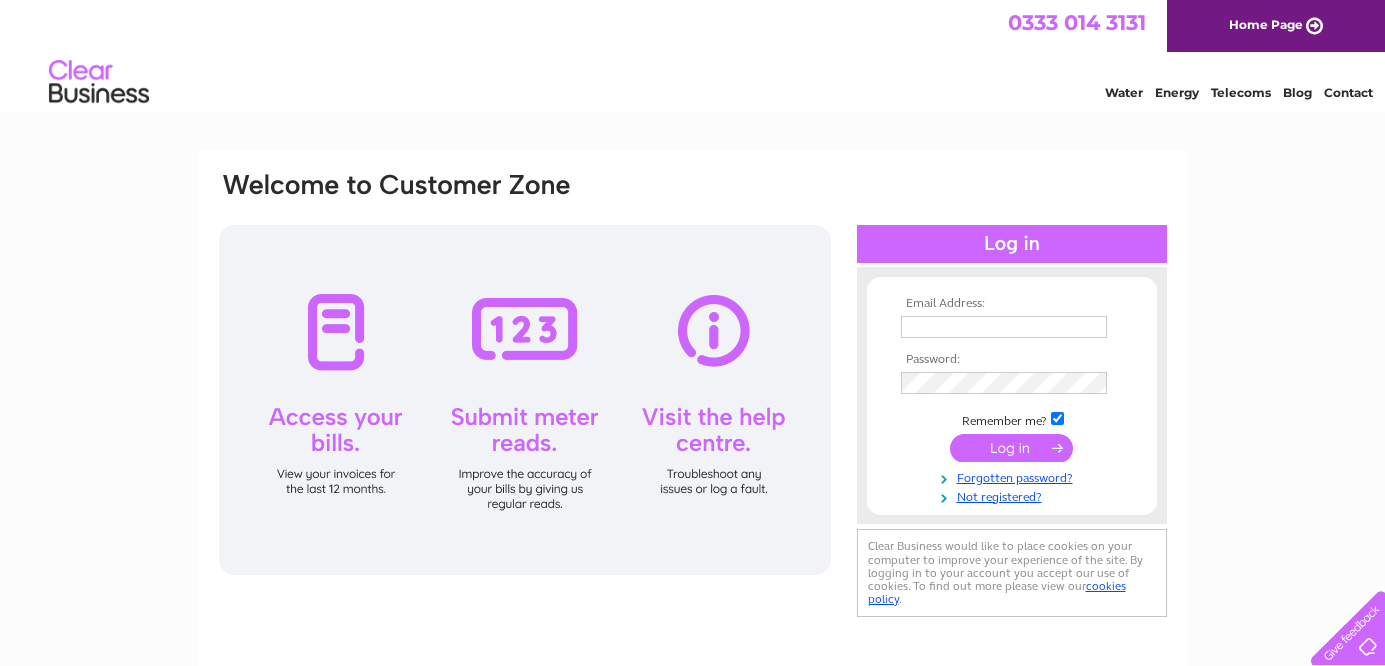 scroll, scrollTop: 0, scrollLeft: 0, axis: both 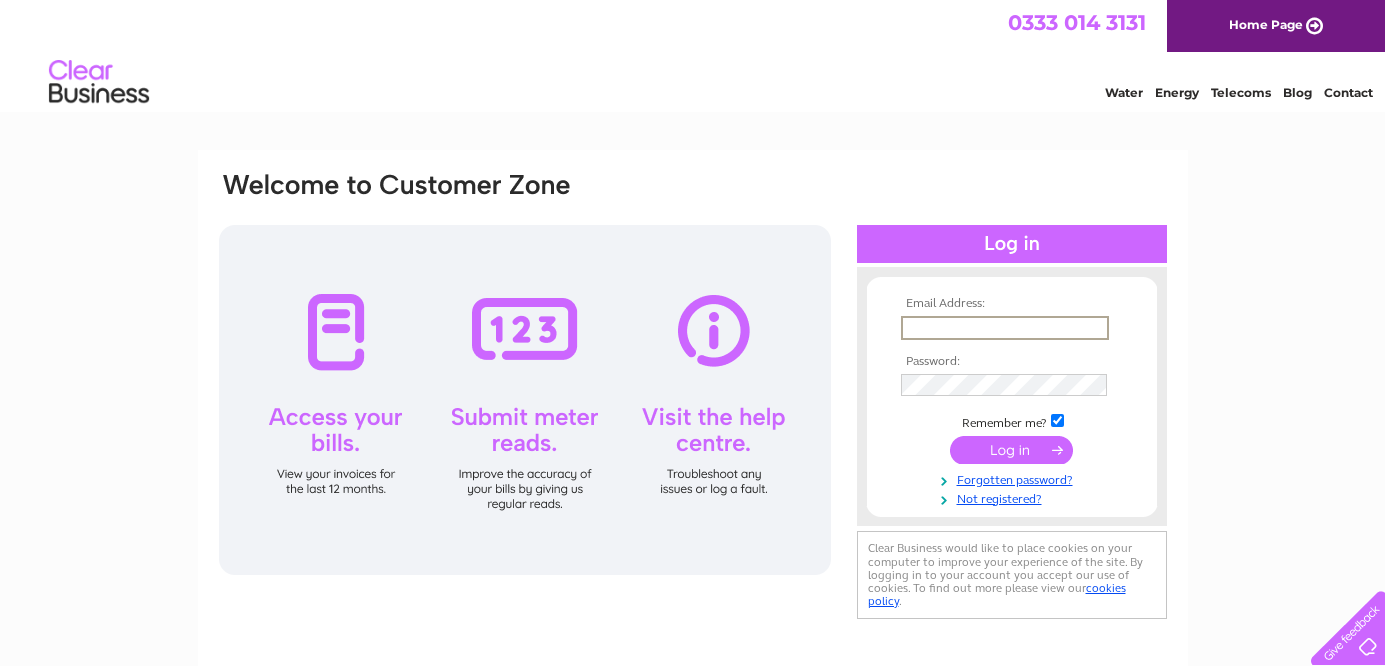 click at bounding box center [1005, 328] 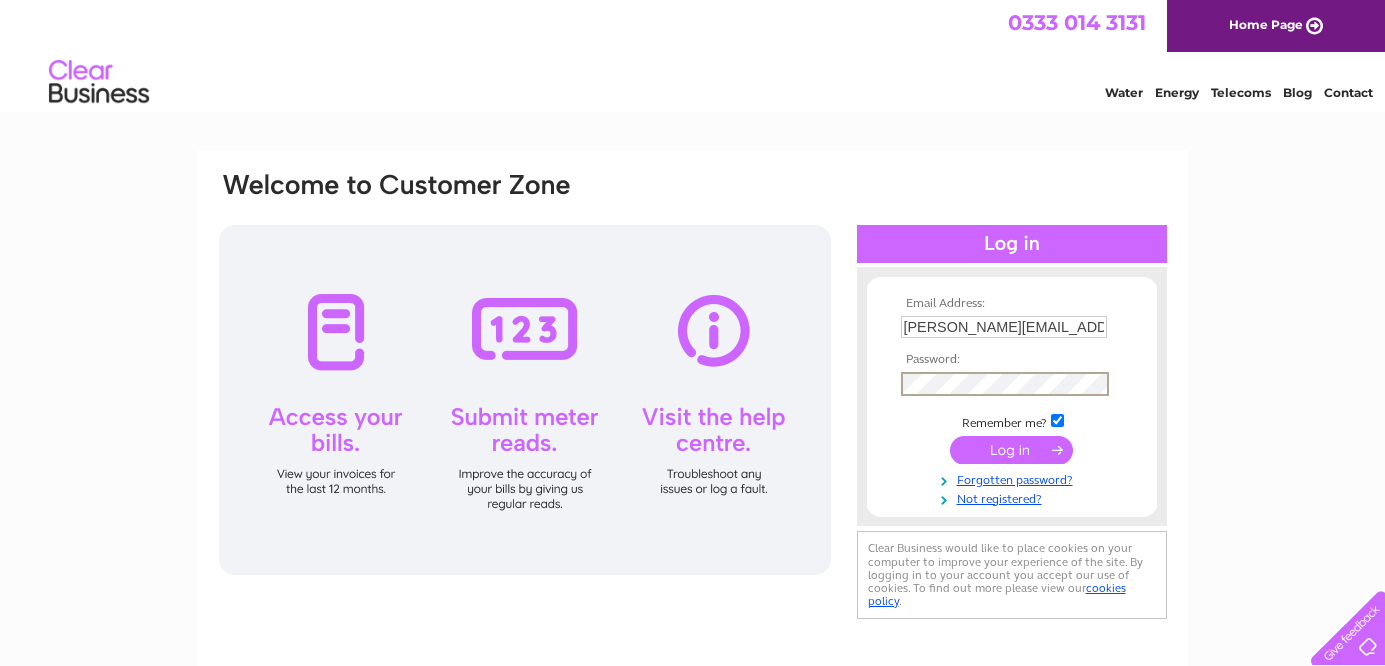 click at bounding box center (1011, 450) 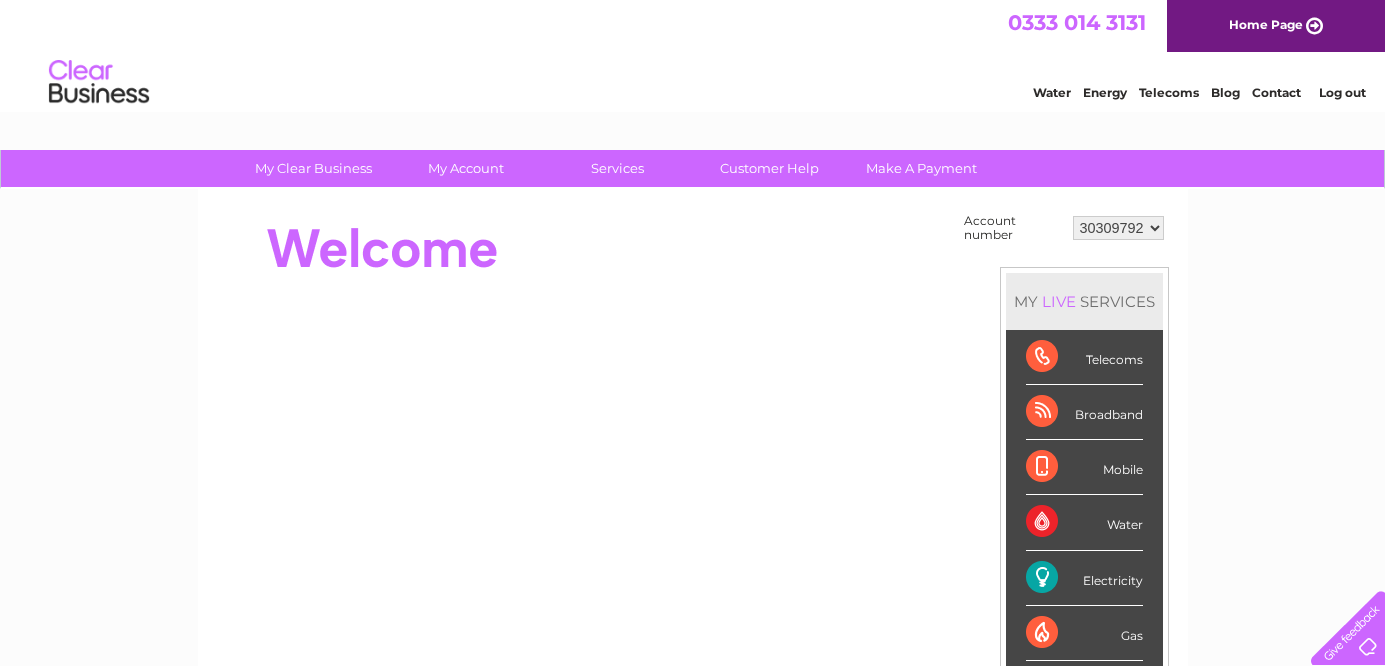 scroll, scrollTop: 0, scrollLeft: 0, axis: both 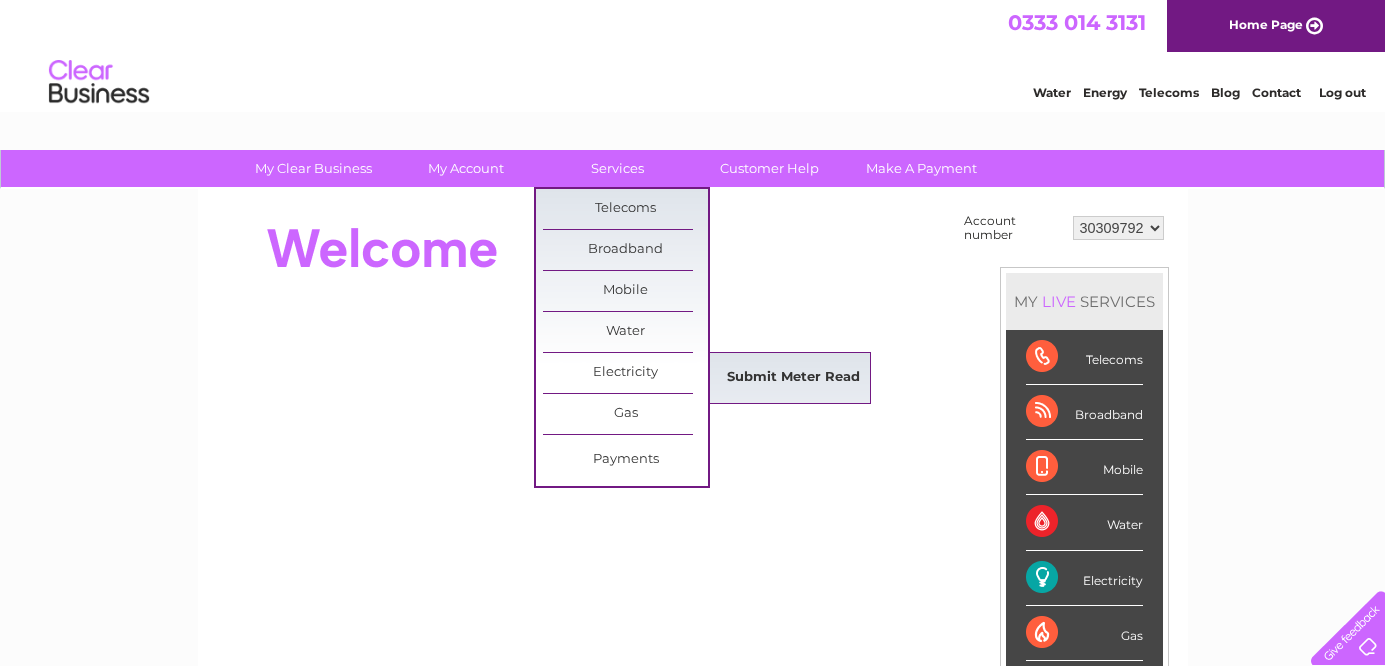 click on "Submit Meter Read" at bounding box center (793, 378) 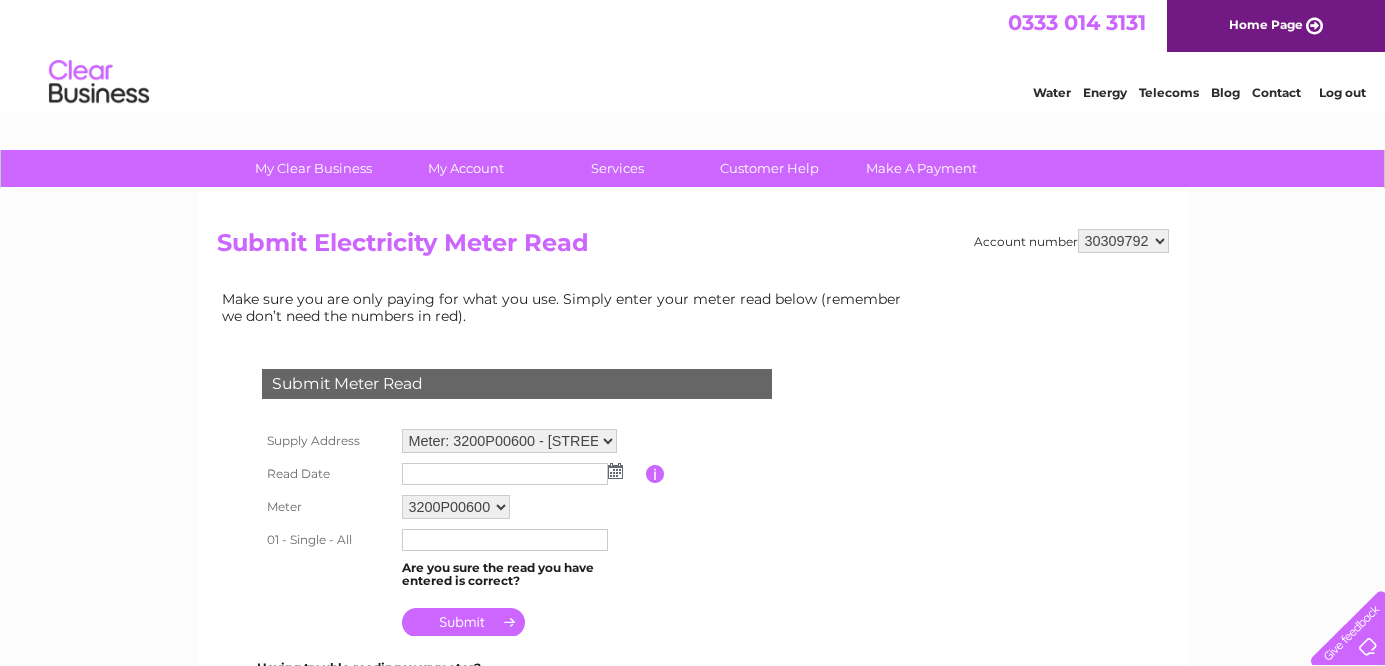 scroll, scrollTop: 0, scrollLeft: 0, axis: both 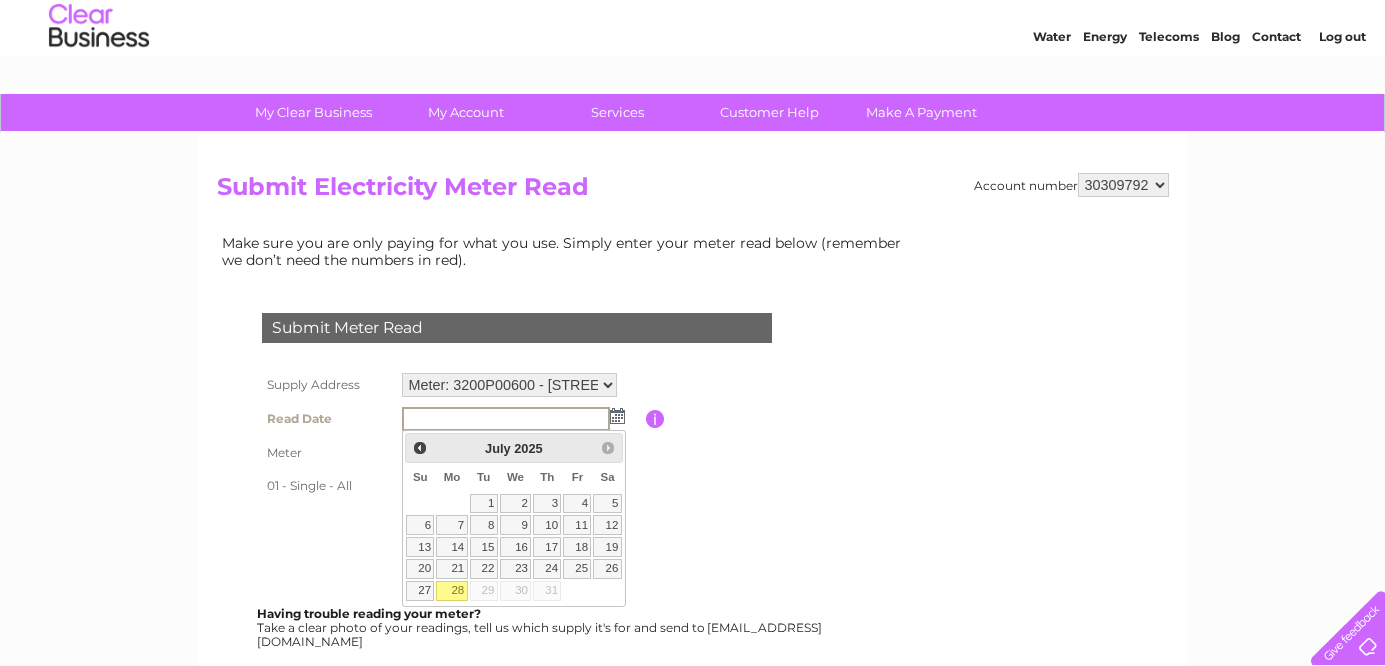 click on "28" at bounding box center [451, 591] 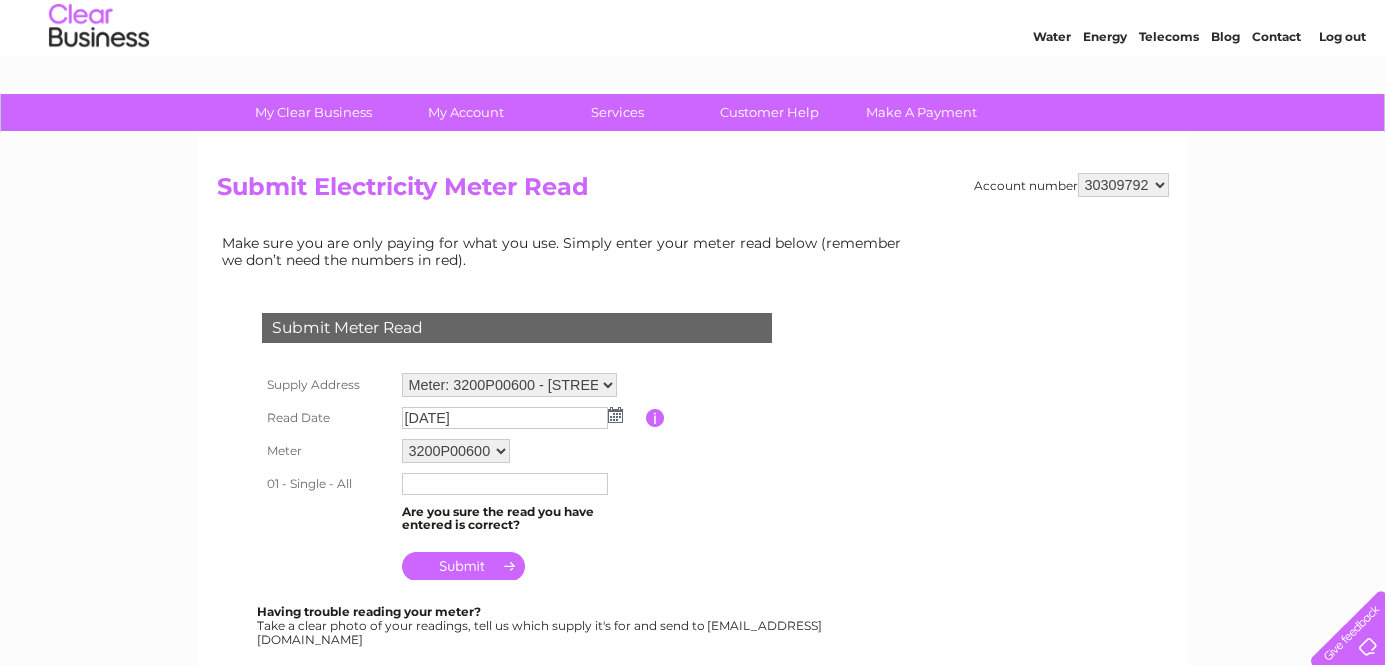 click on "3200P00600" at bounding box center [456, 451] 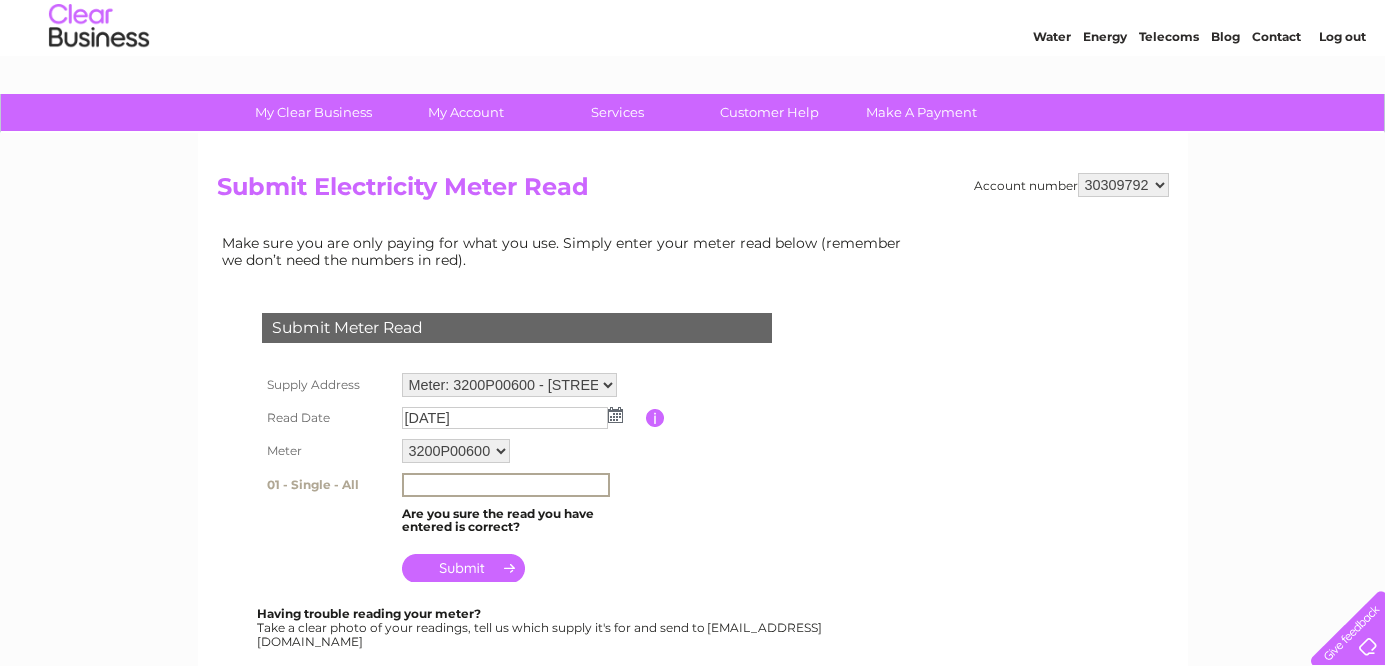 click at bounding box center [506, 485] 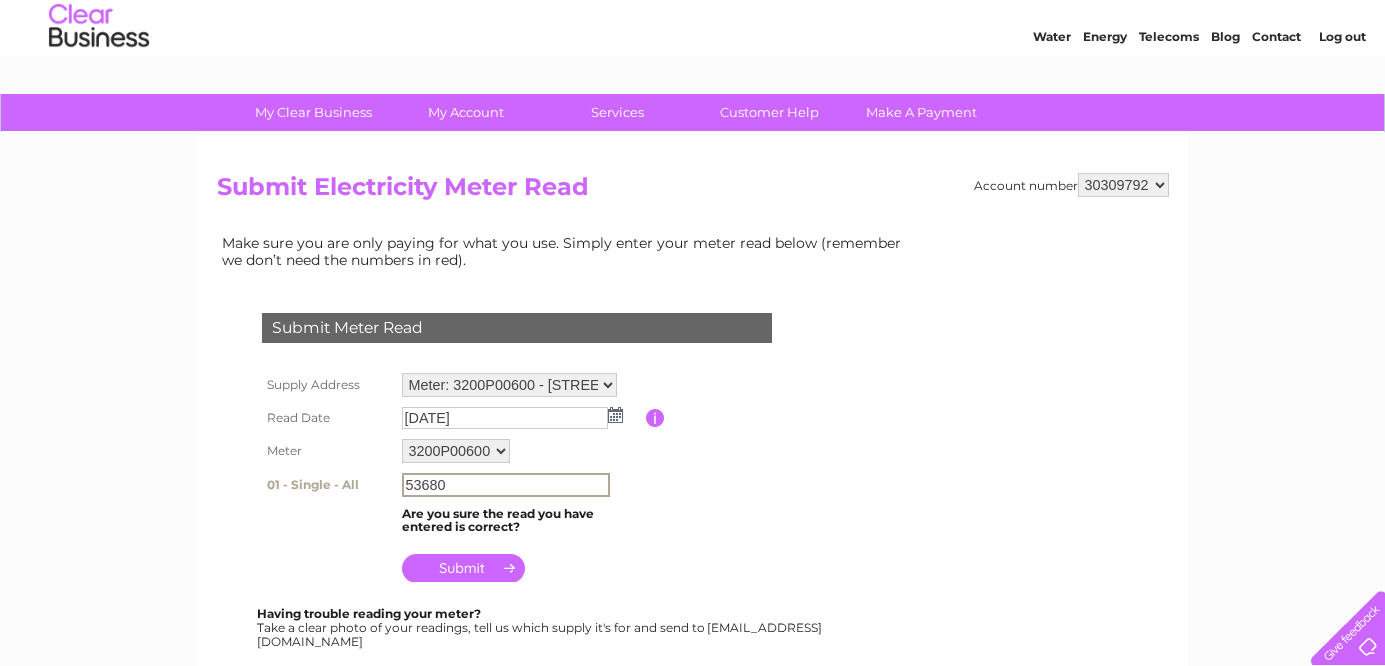 type on "53680" 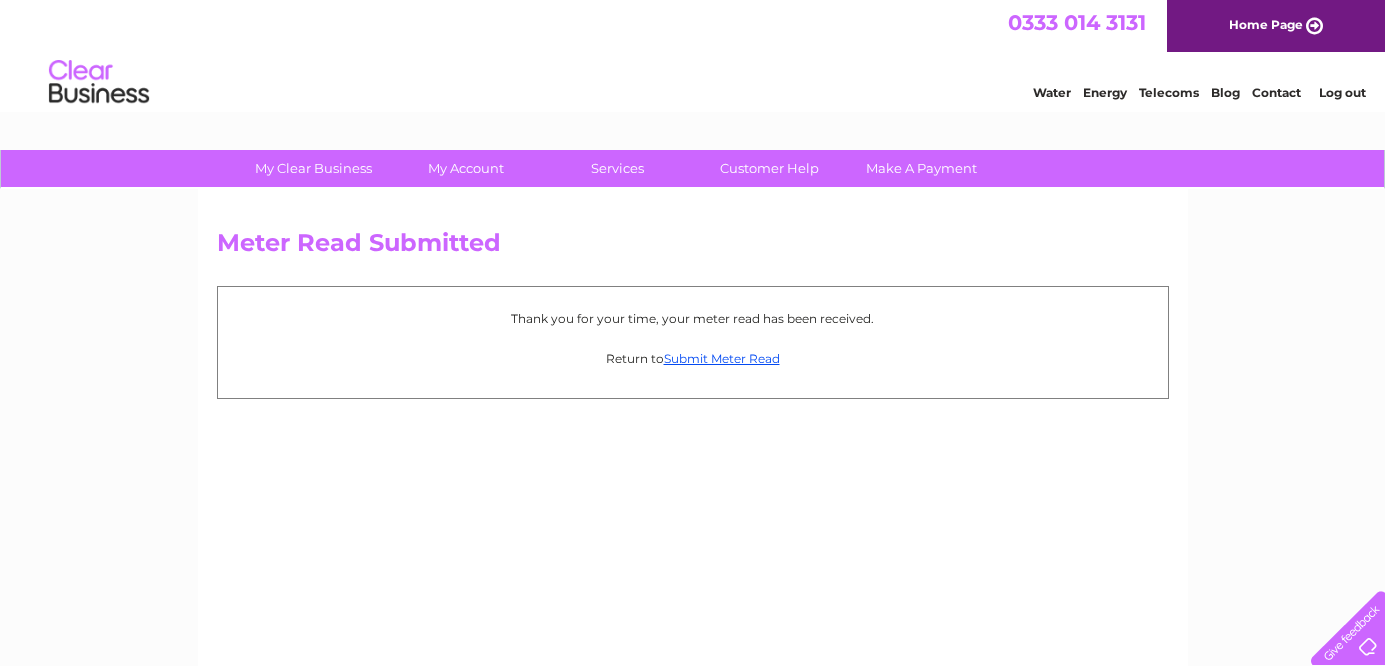 scroll, scrollTop: 0, scrollLeft: 0, axis: both 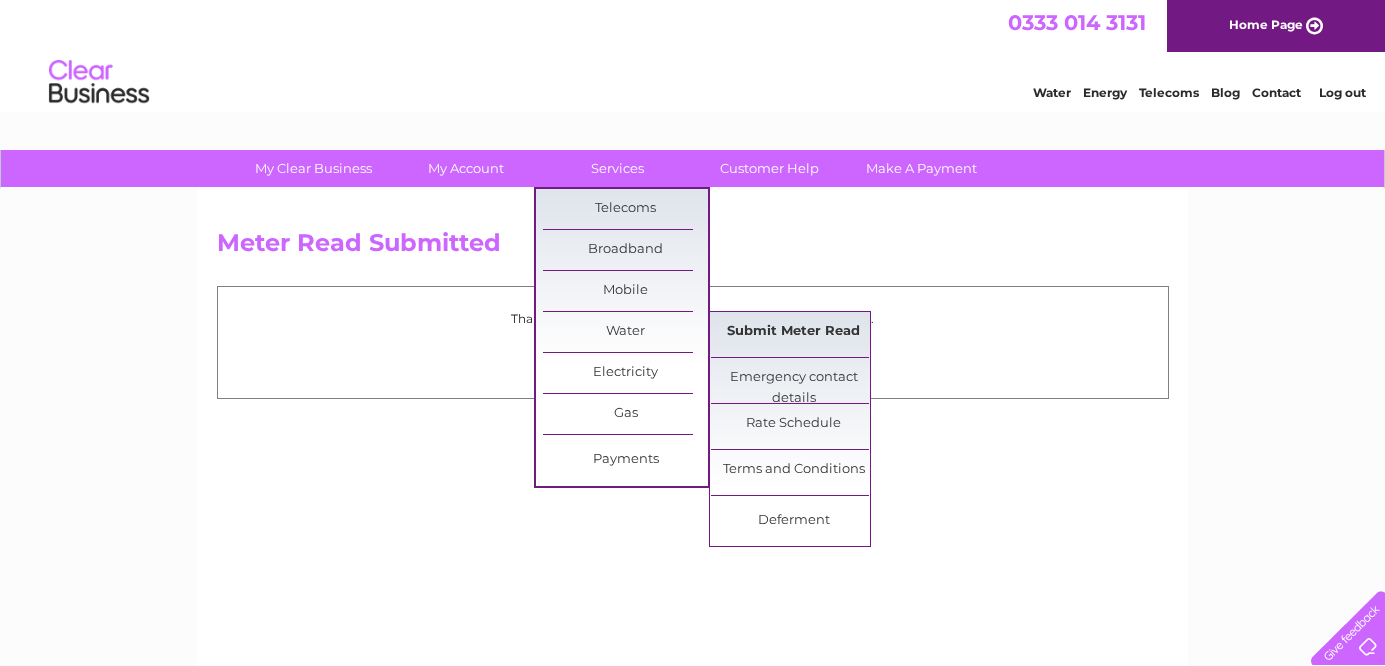 click on "Submit Meter Read" at bounding box center (793, 332) 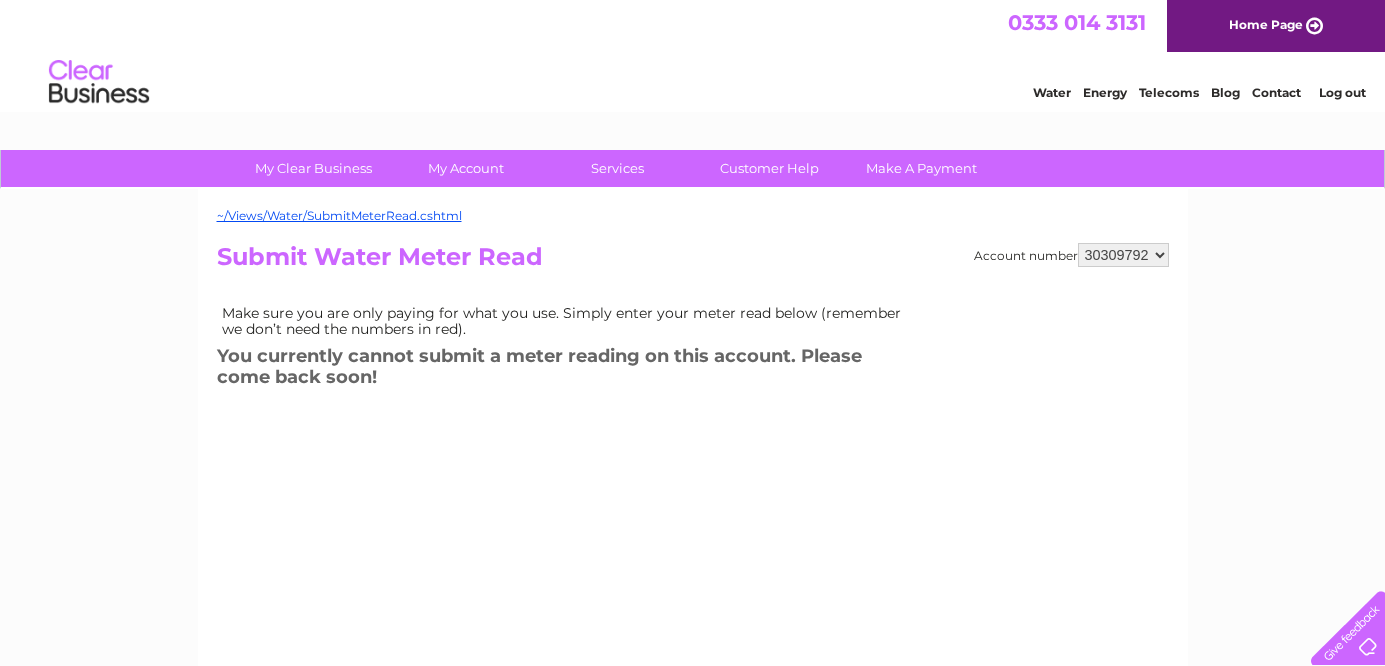 scroll, scrollTop: 0, scrollLeft: 0, axis: both 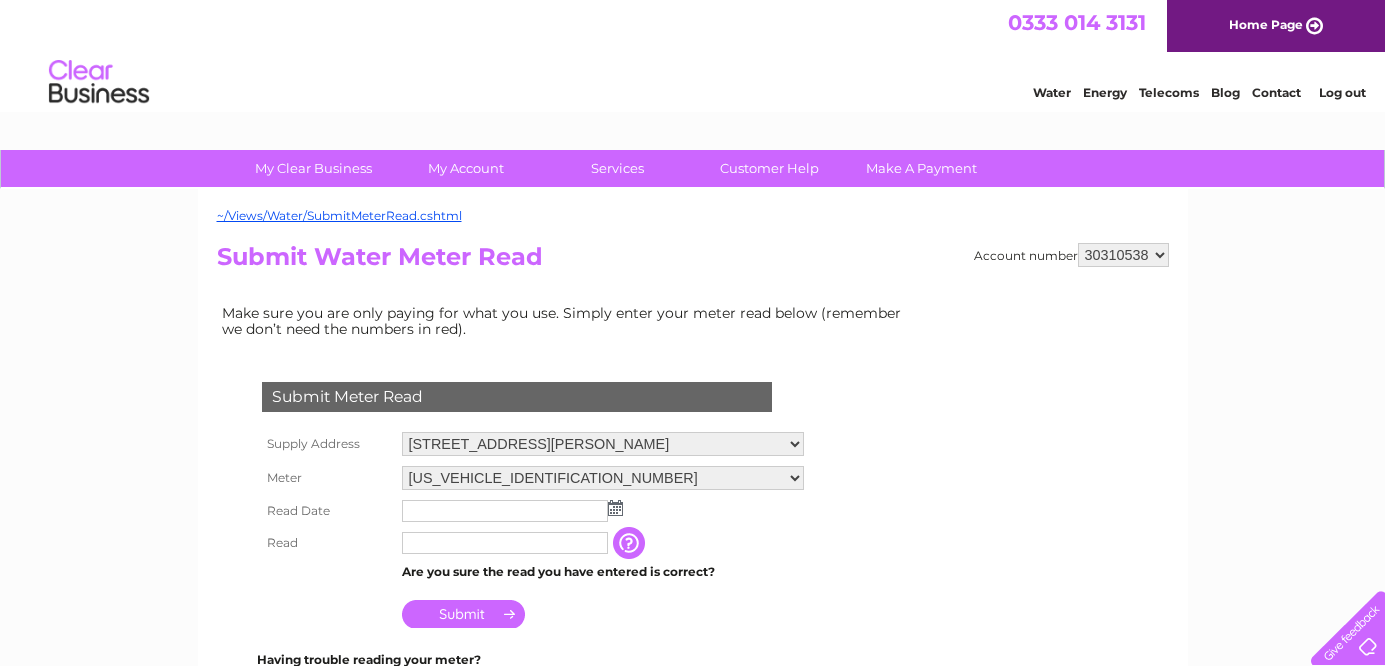 click at bounding box center (615, 508) 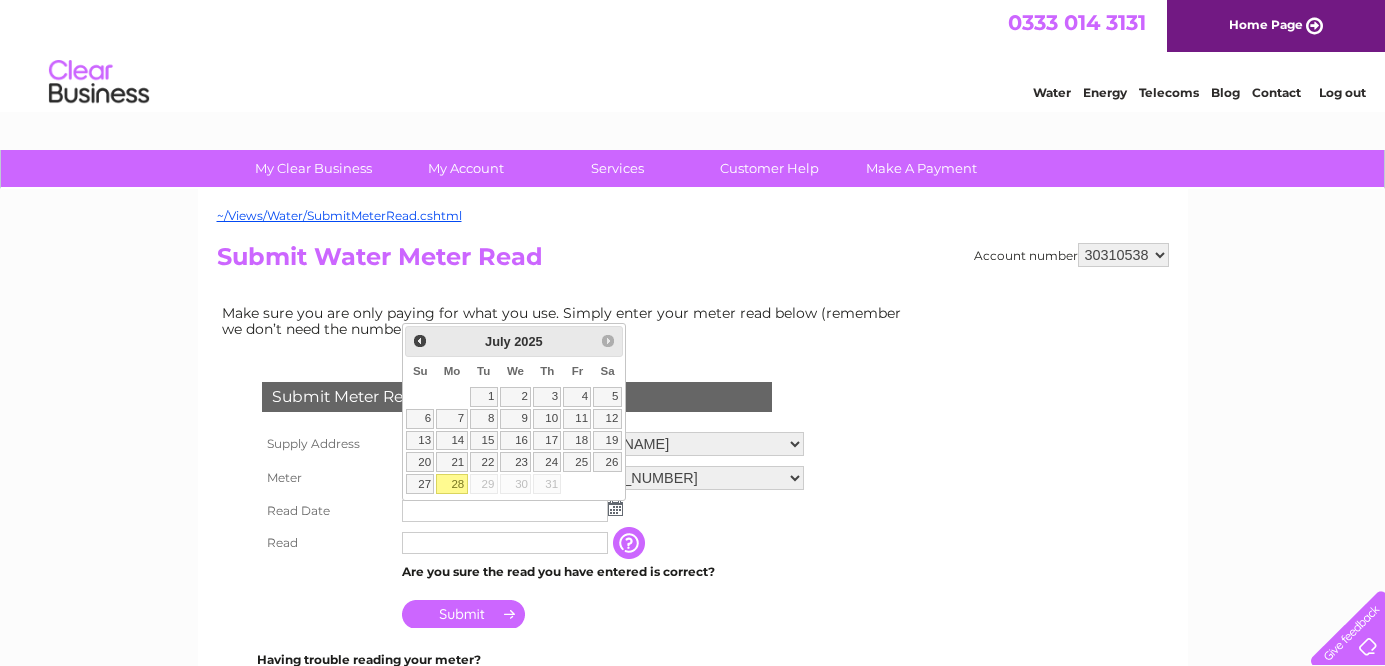click on "28" at bounding box center [451, 484] 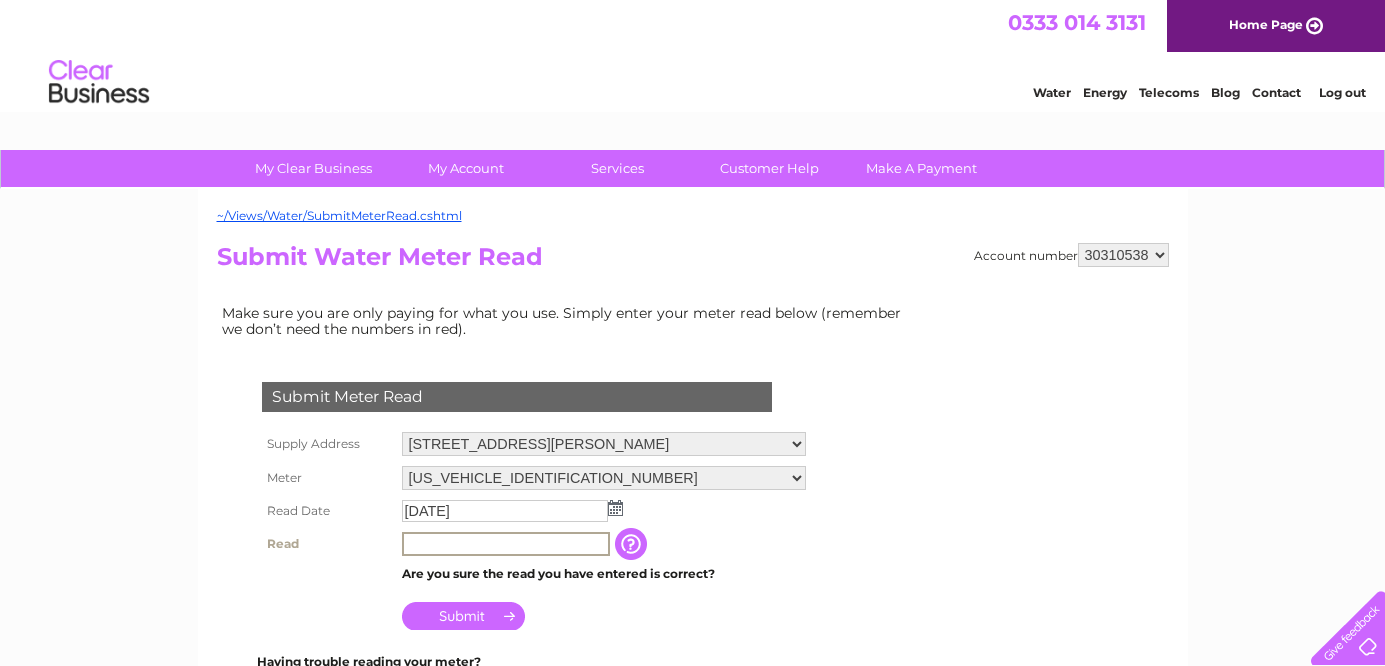 click at bounding box center (506, 544) 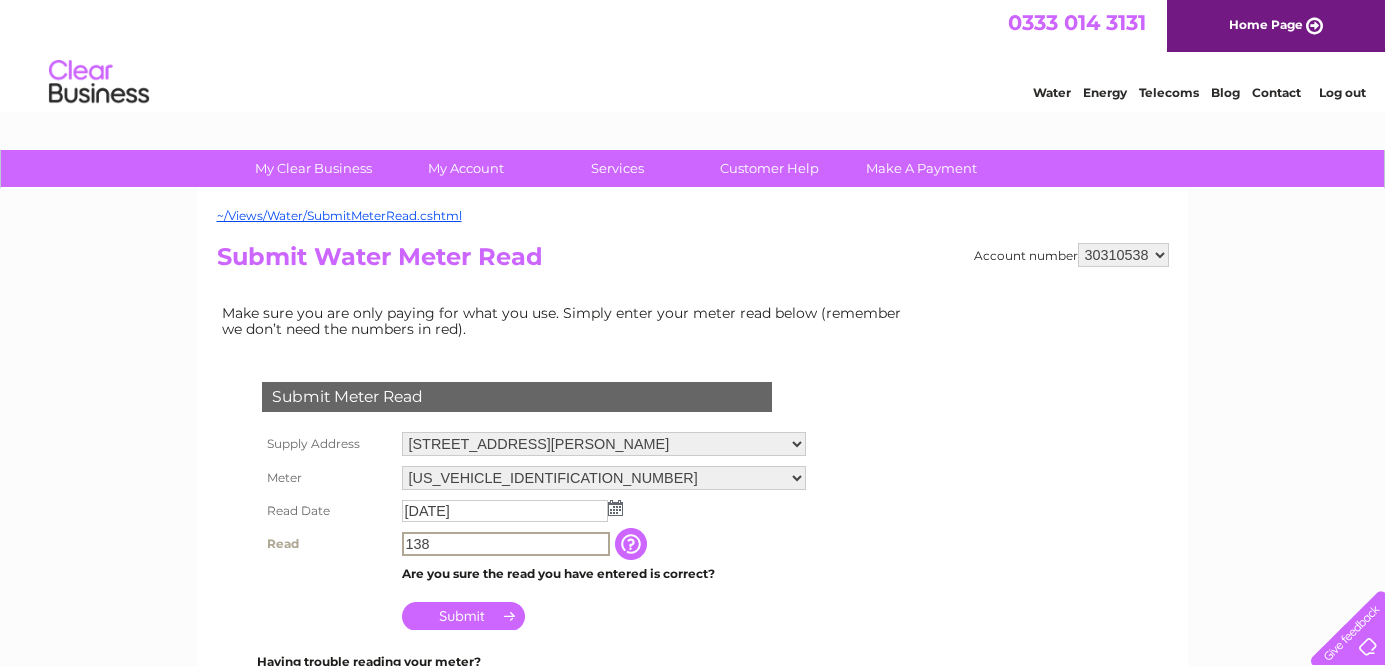 type on "138" 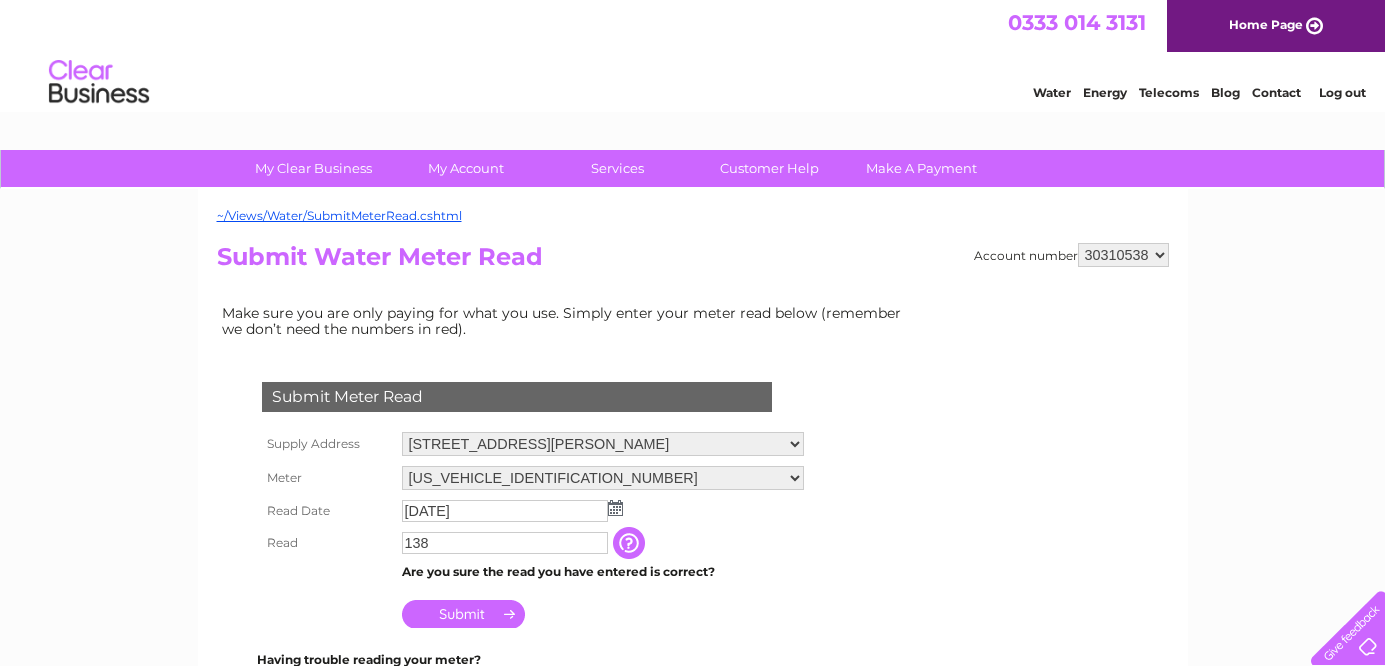 click on "Submit" at bounding box center [463, 614] 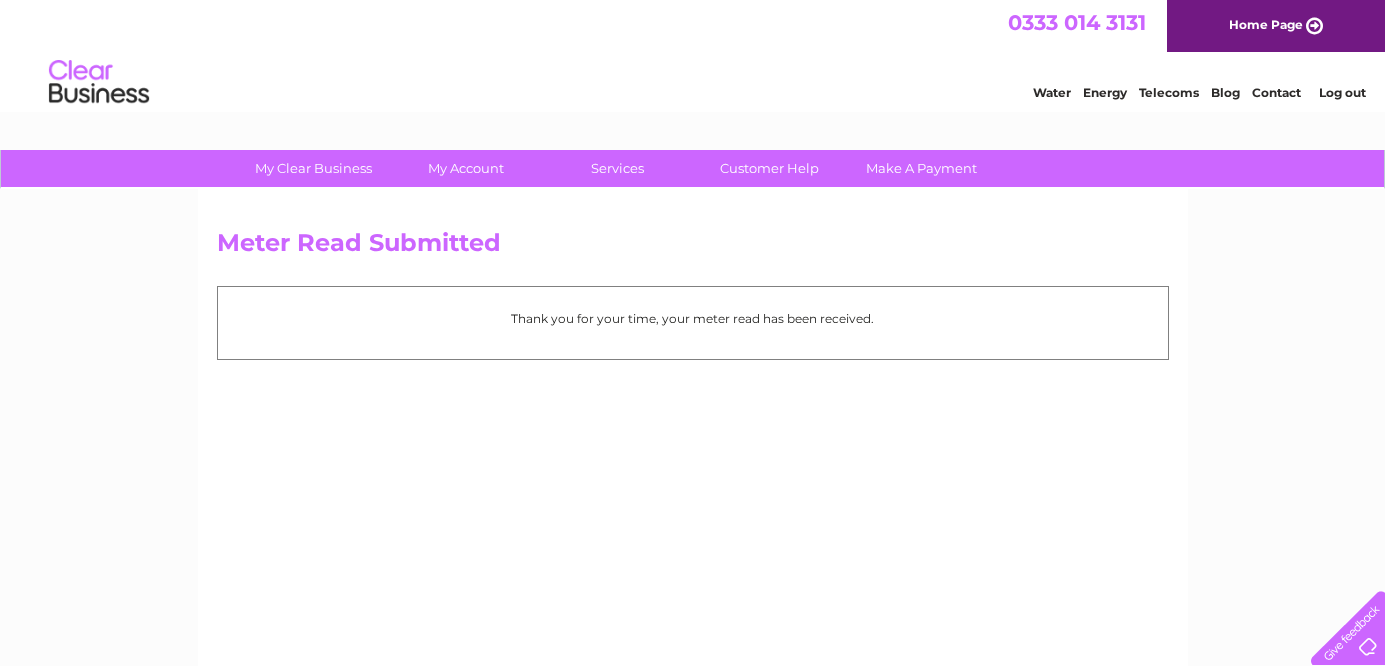 scroll, scrollTop: 0, scrollLeft: 0, axis: both 